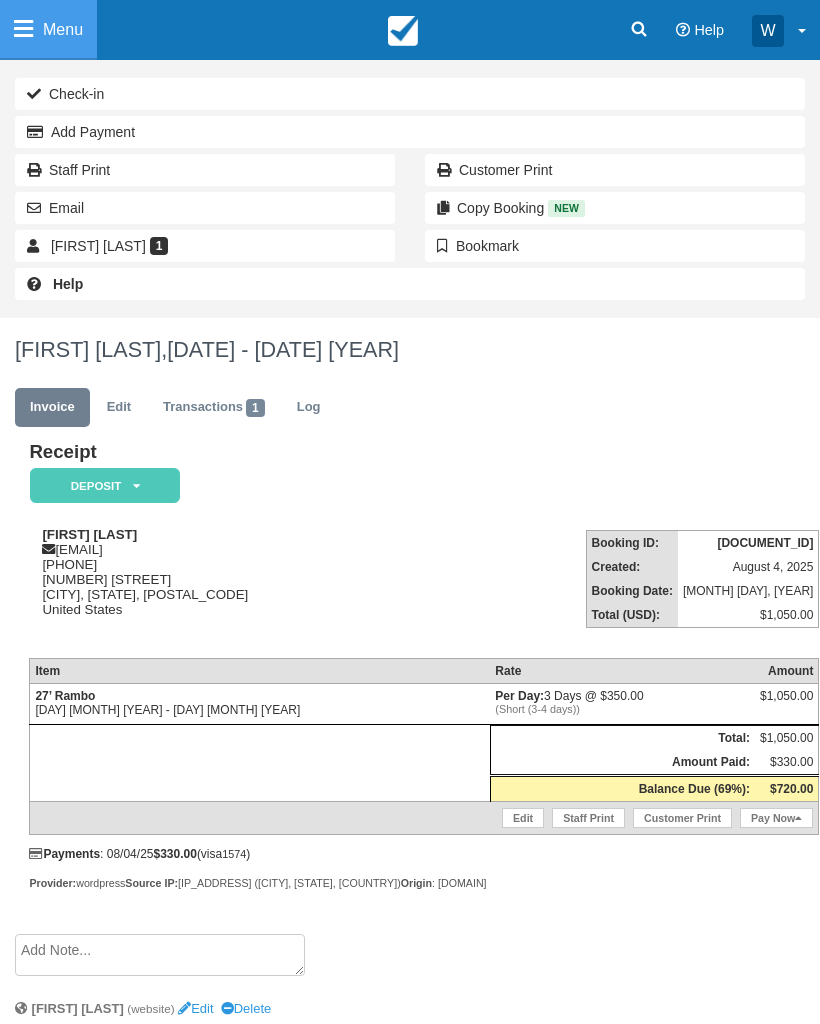 scroll, scrollTop: 0, scrollLeft: 0, axis: both 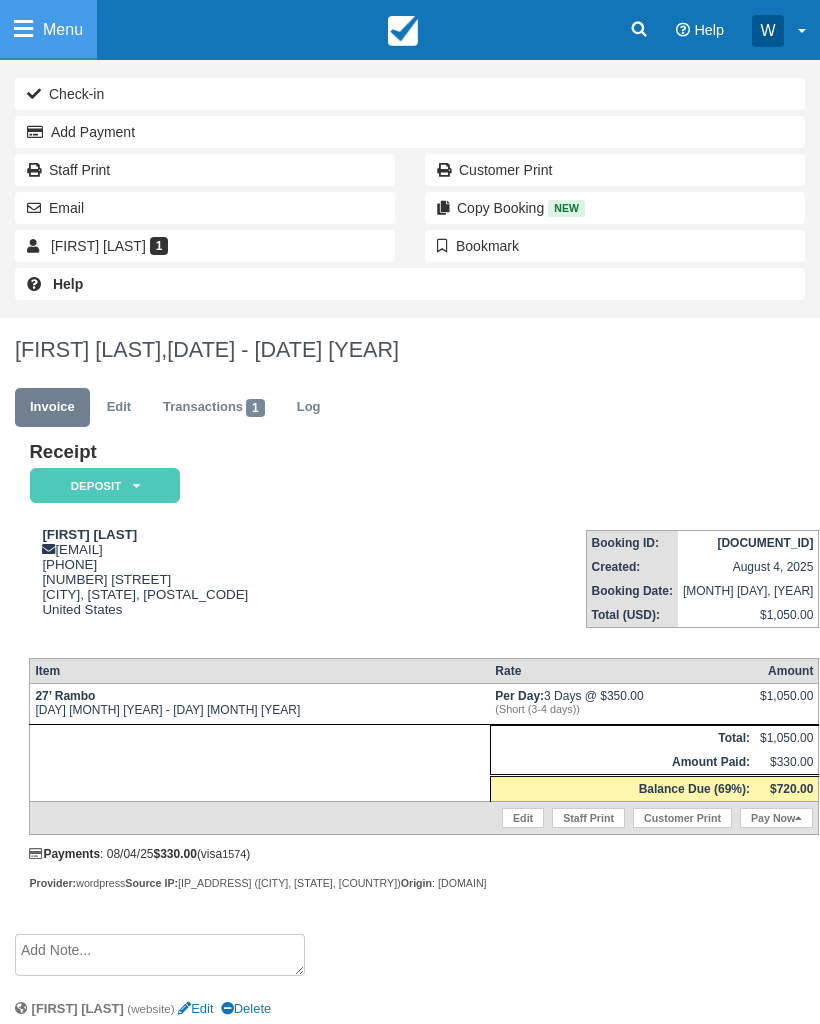 click on "Menu" at bounding box center (48, 30) 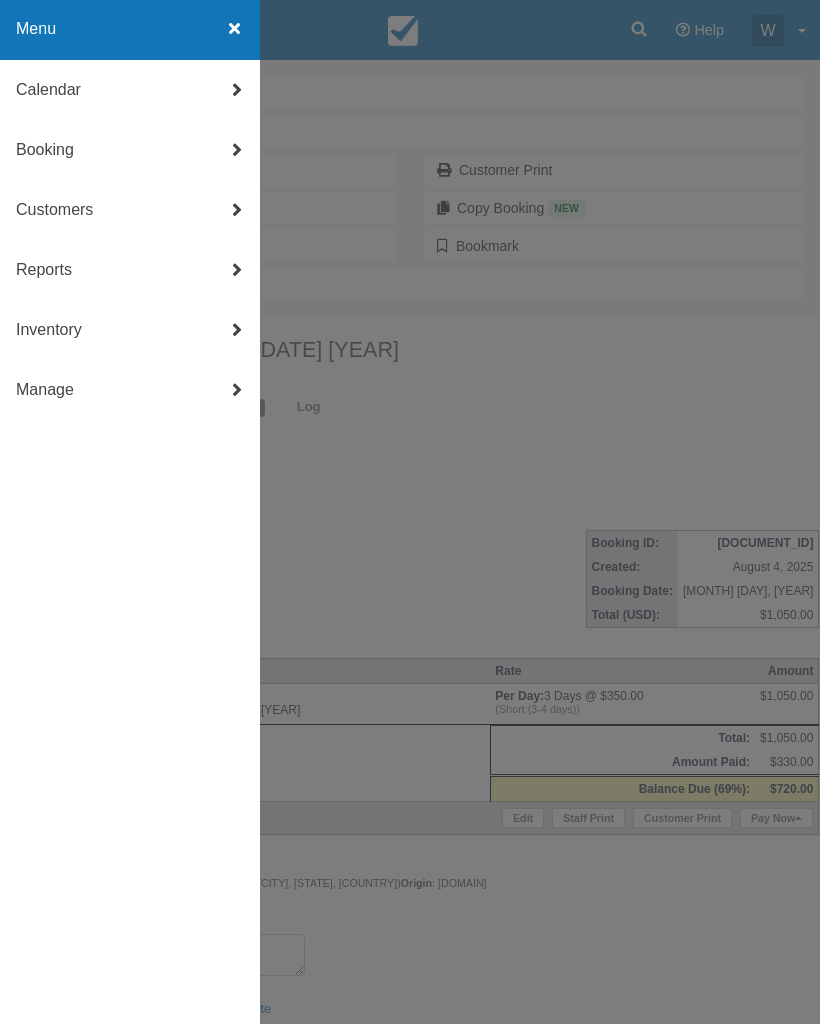 click on "Calendar" at bounding box center (130, 90) 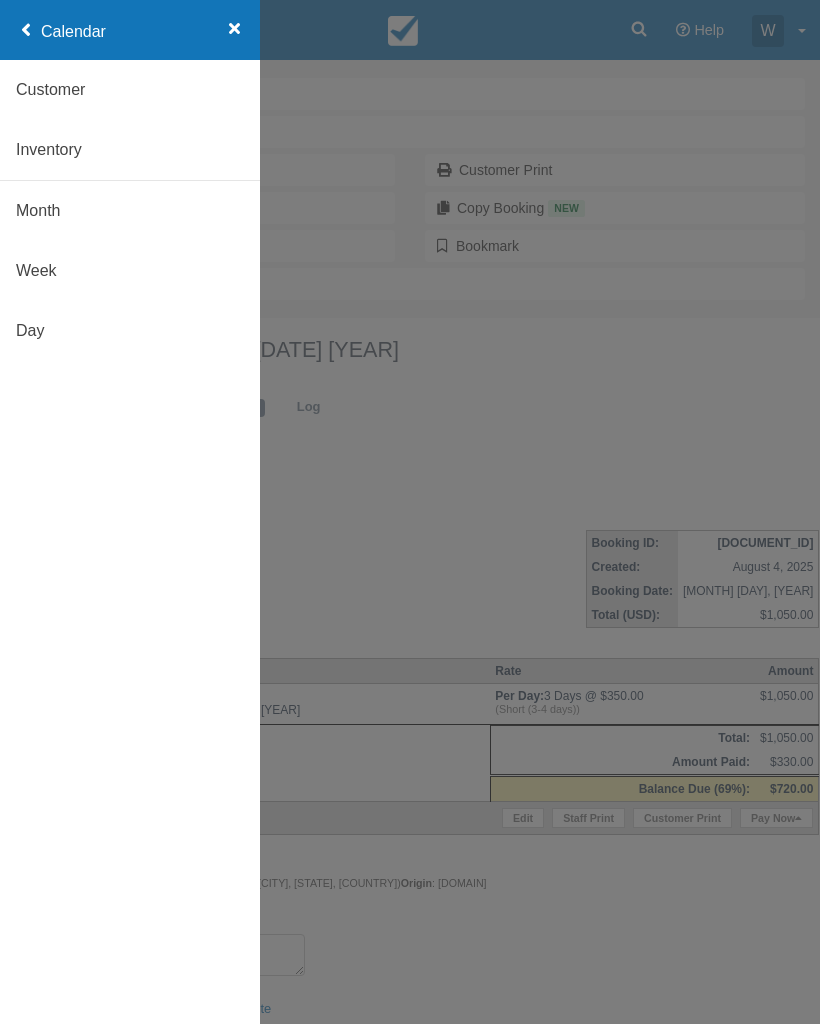click on "Month" at bounding box center [130, 211] 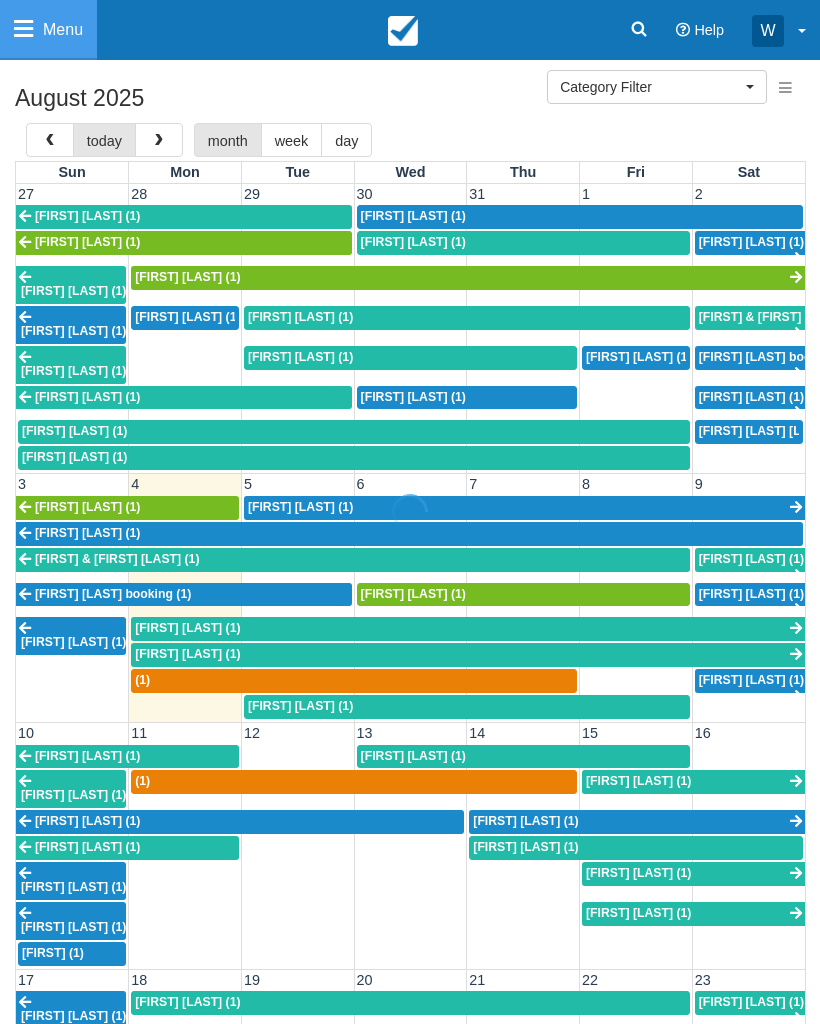 select 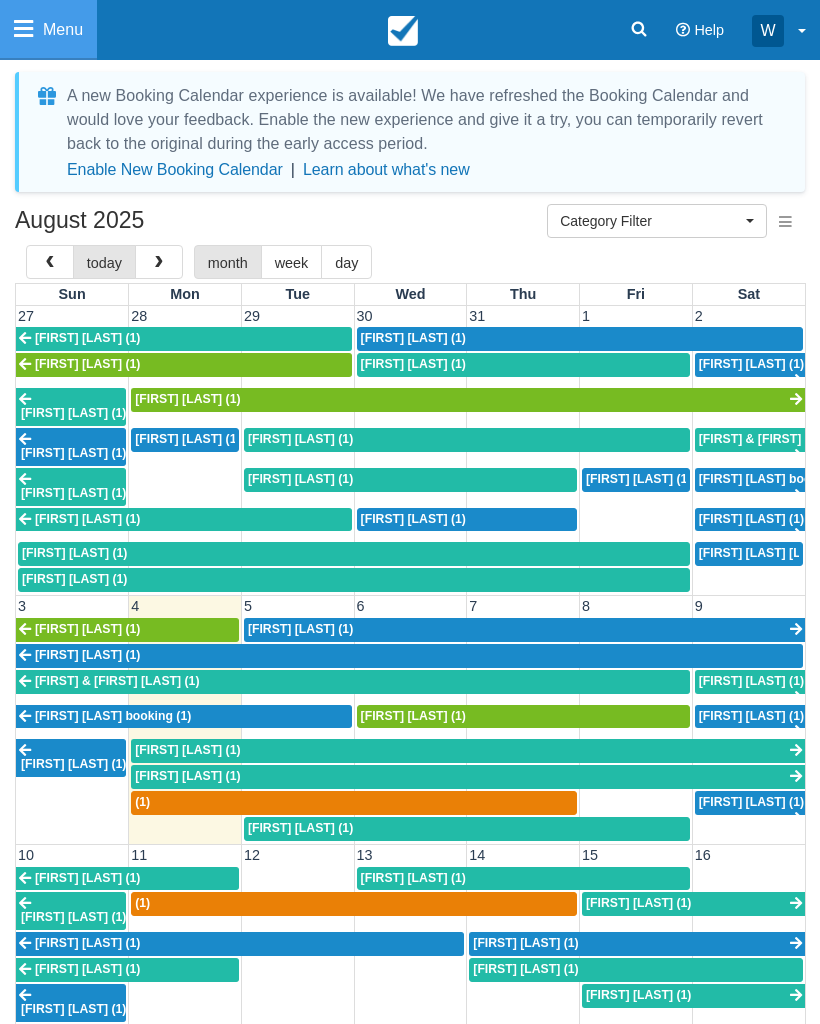 click at bounding box center [159, 263] 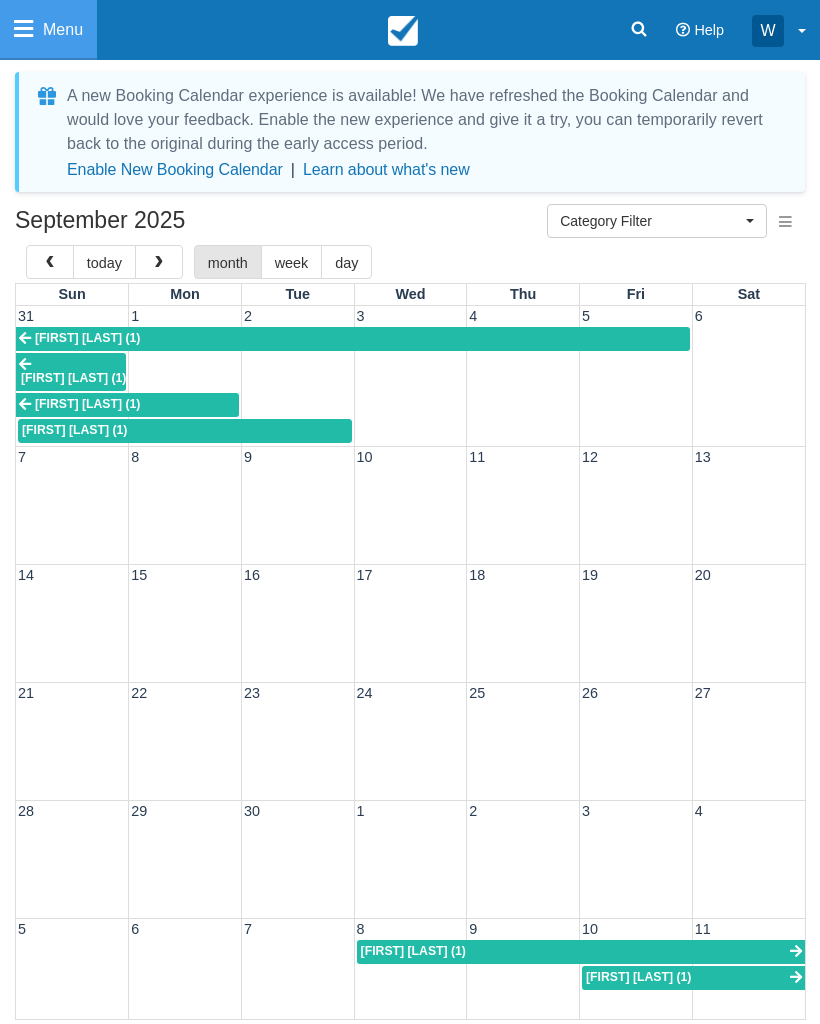 click at bounding box center (159, 263) 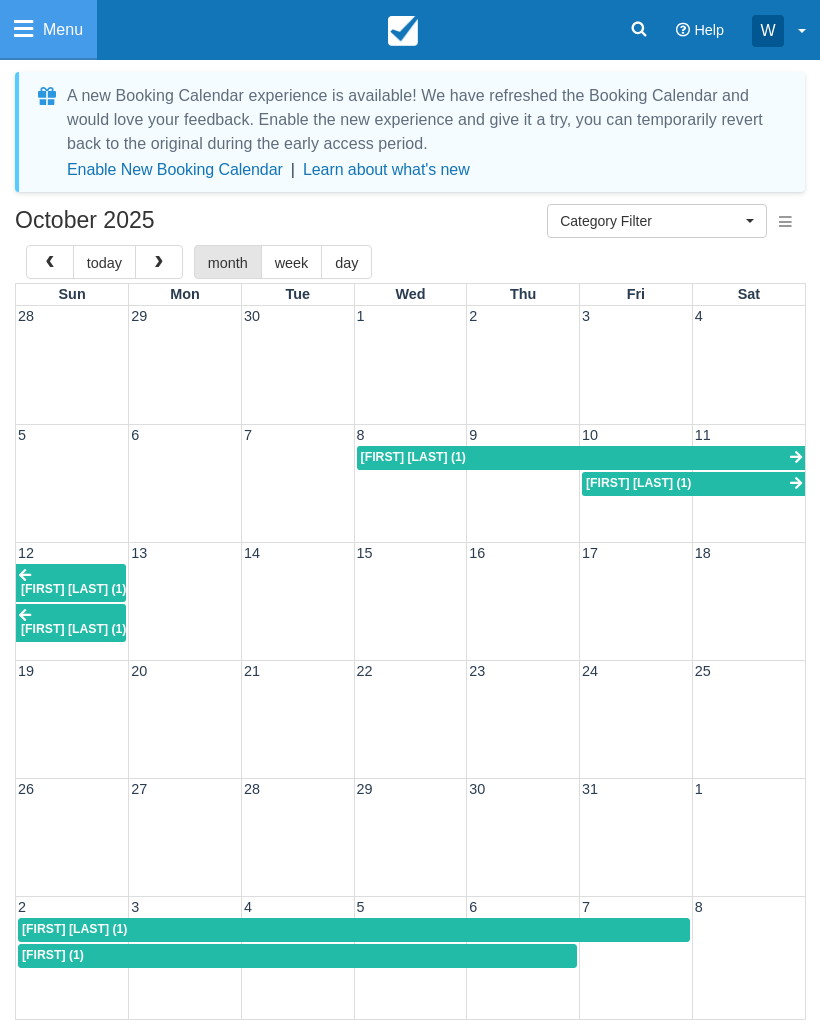 click at bounding box center (159, 262) 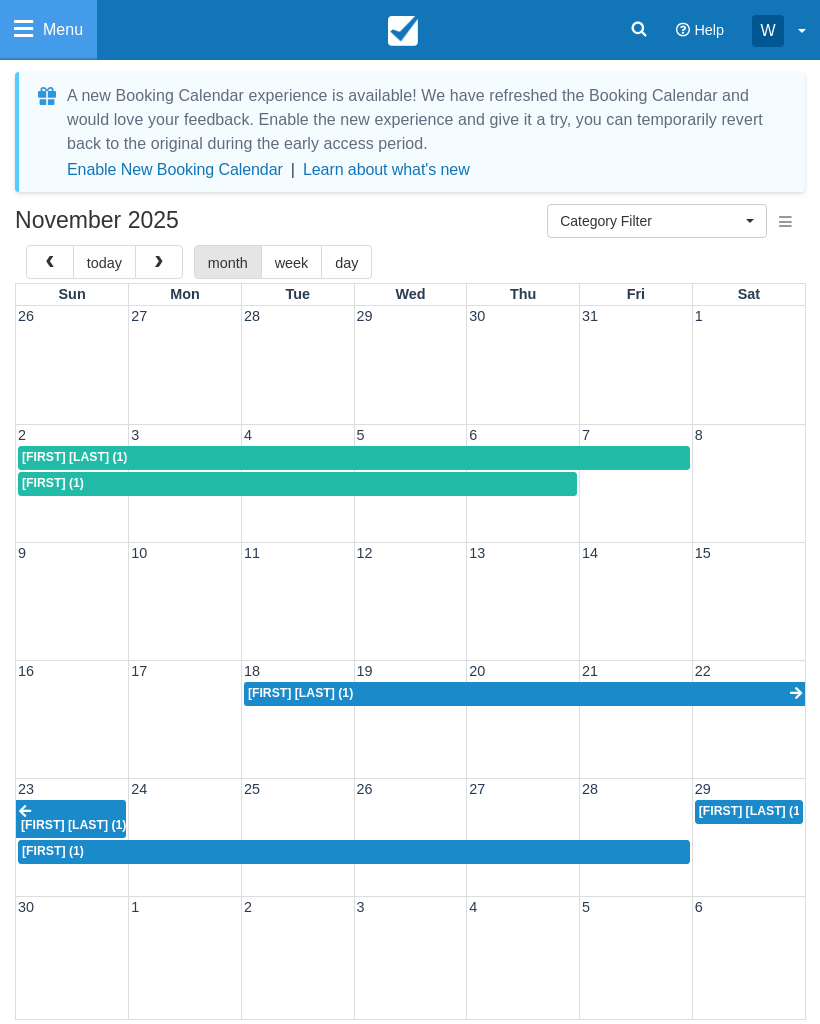 click at bounding box center (159, 262) 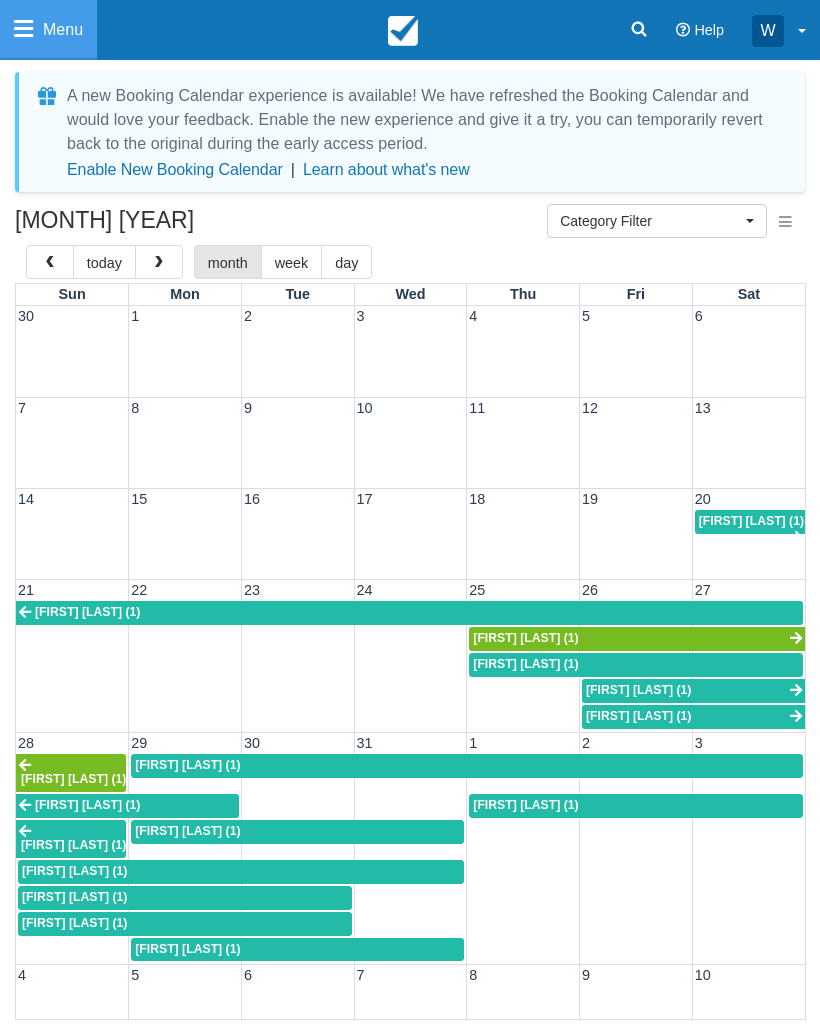 click at bounding box center (159, 262) 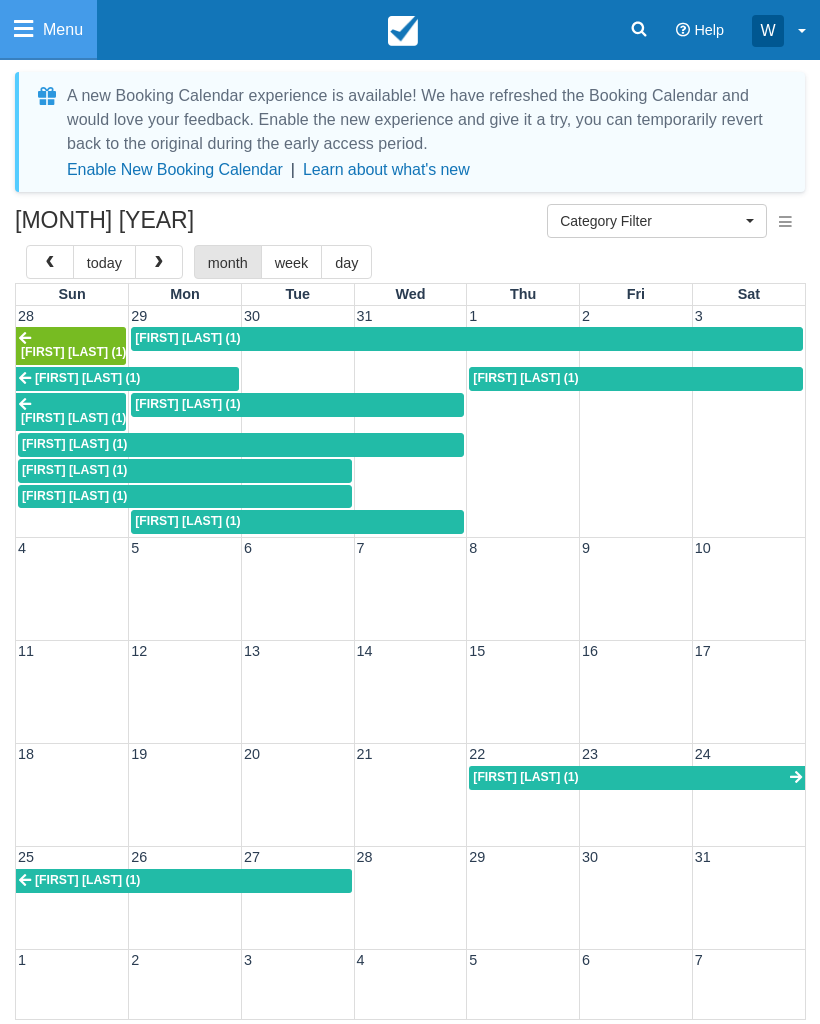click at bounding box center (159, 262) 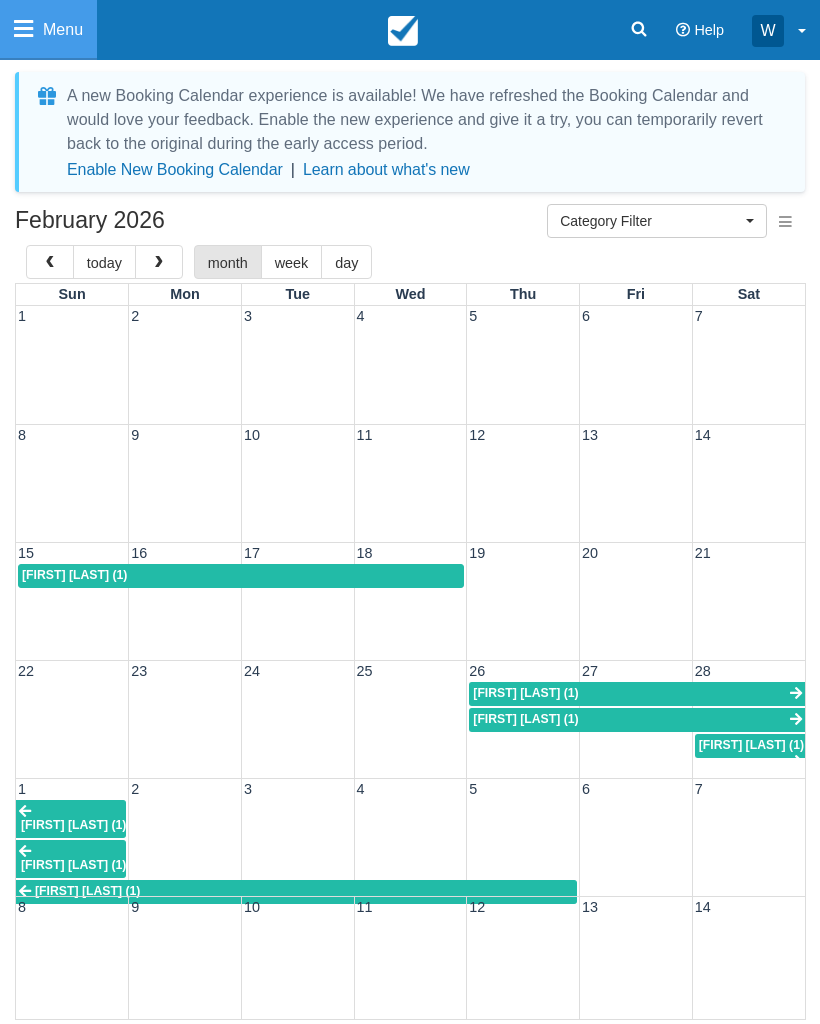 click at bounding box center (159, 263) 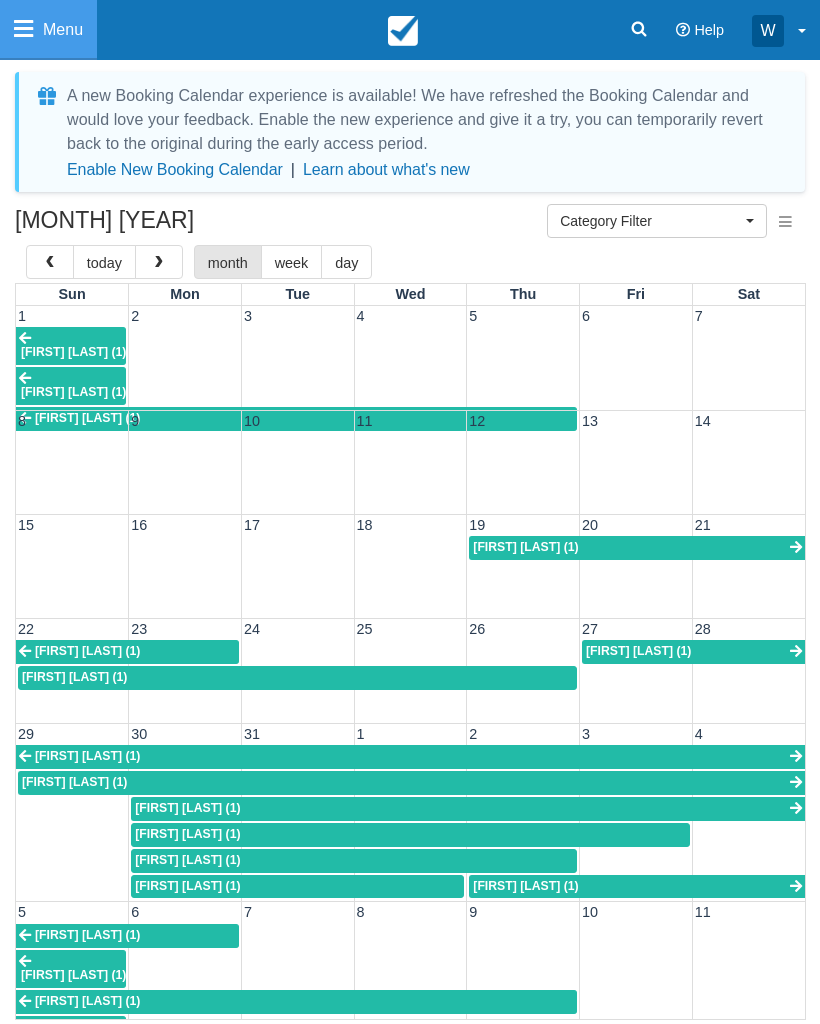 click at bounding box center [159, 262] 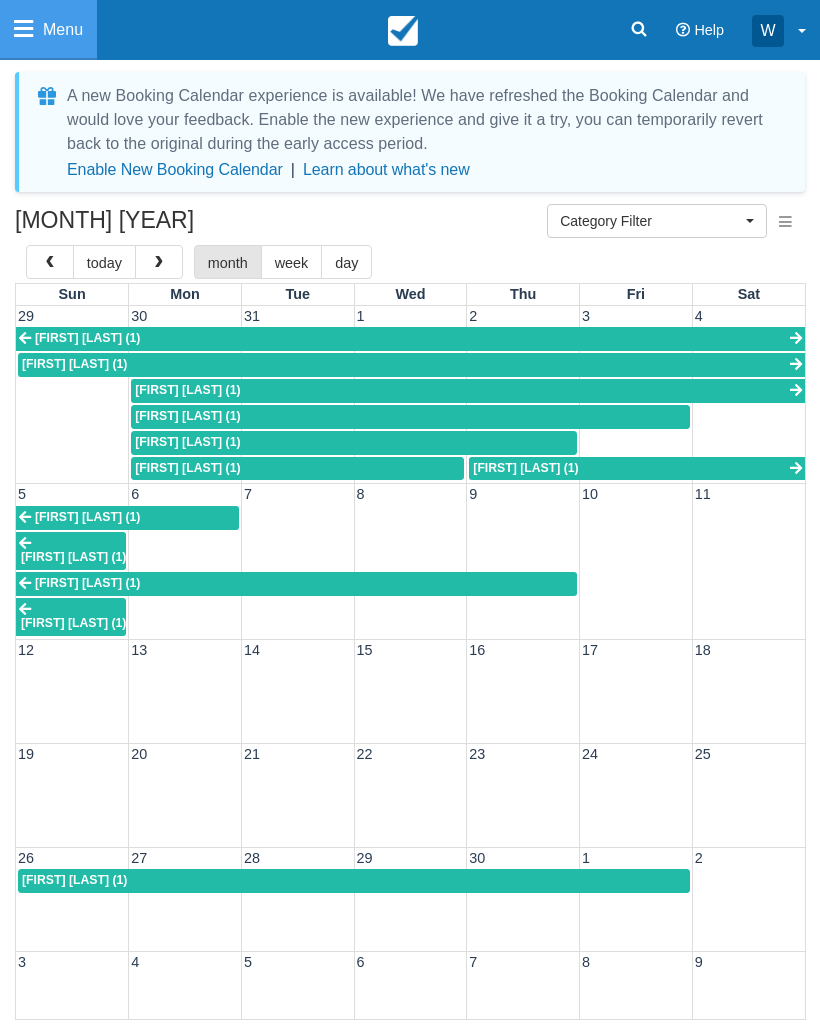 click at bounding box center (159, 263) 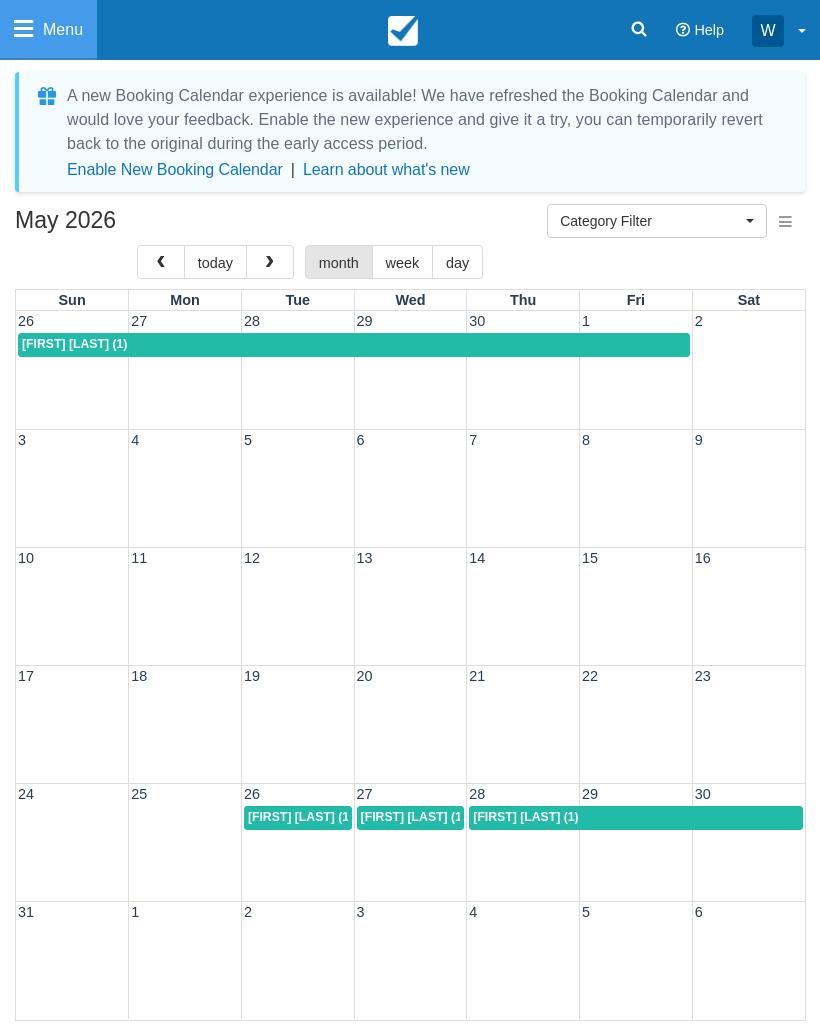 click at bounding box center (23, 29) 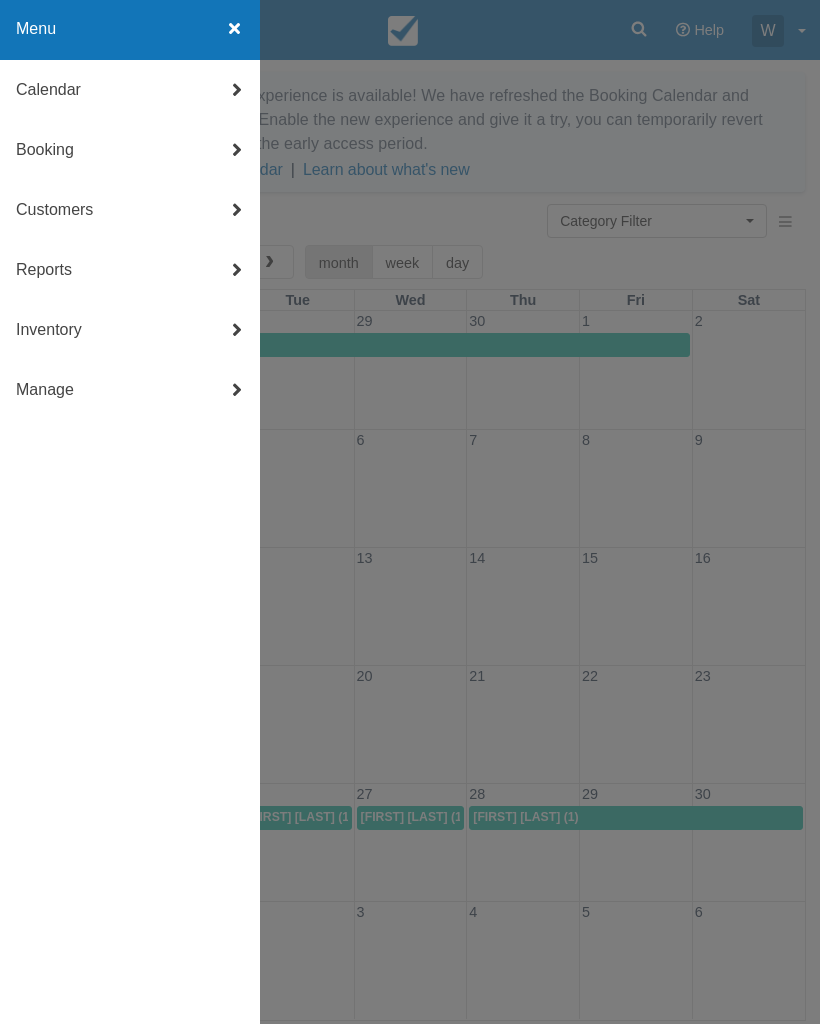 click on "Booking" at bounding box center [130, 150] 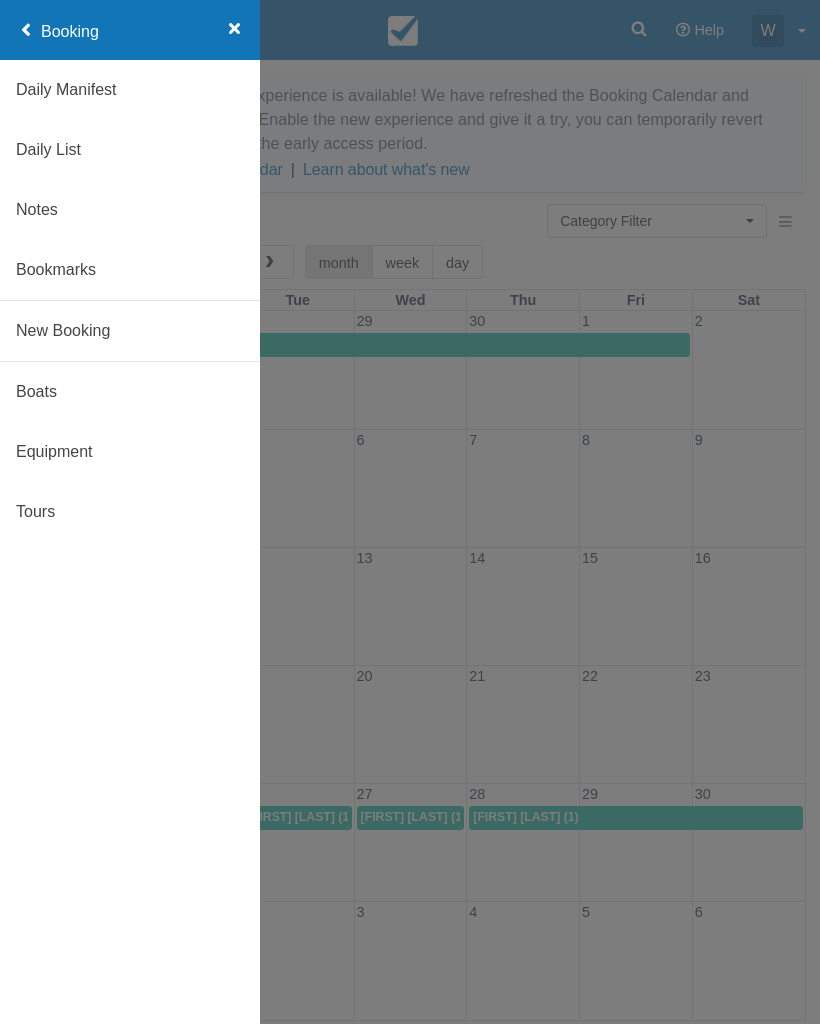 click on "New Booking" at bounding box center [130, 331] 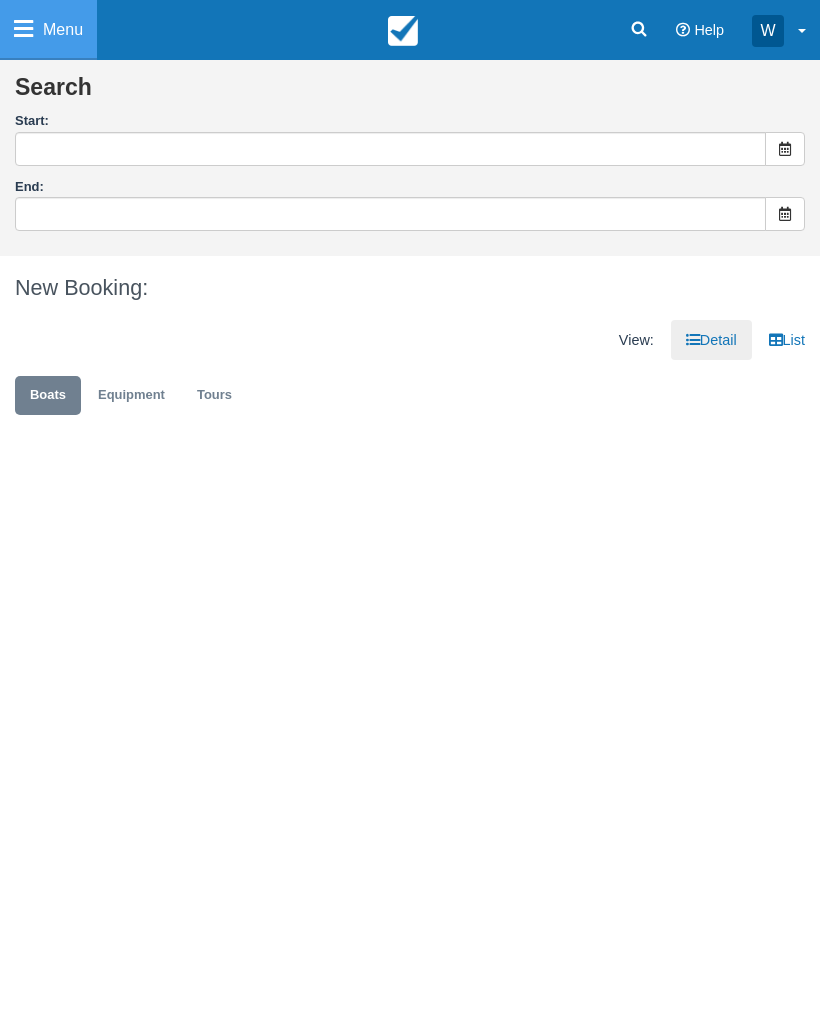 type on "08/05/25" 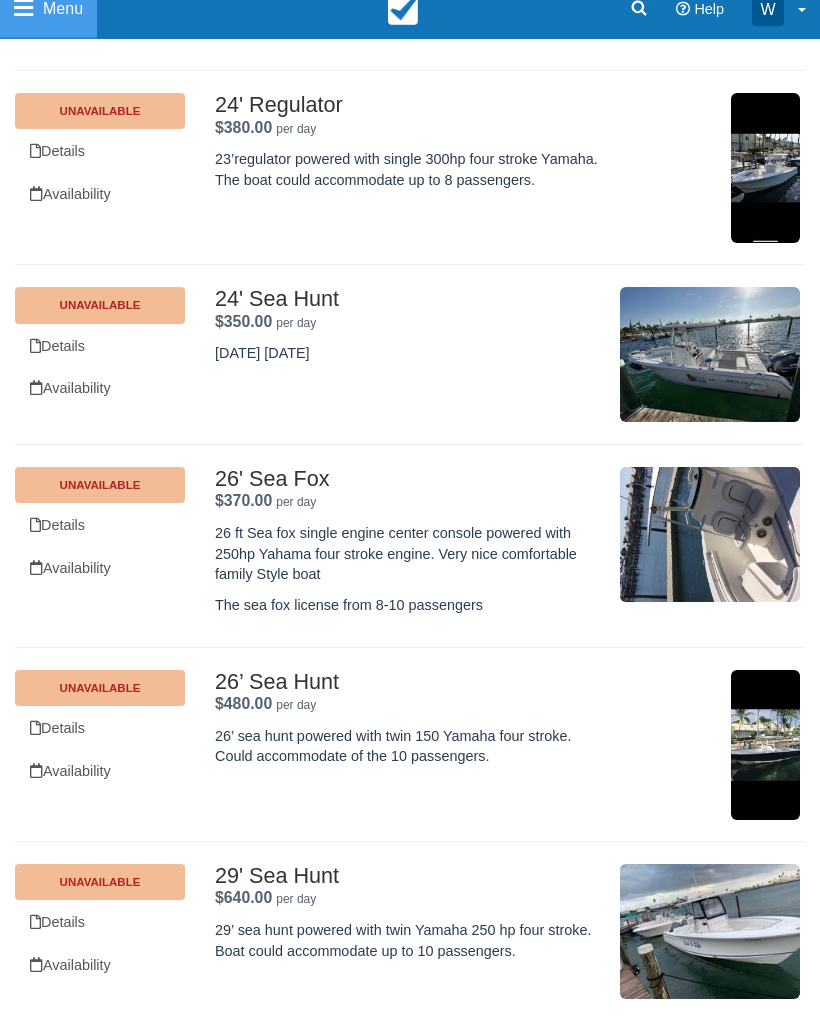 scroll, scrollTop: 951, scrollLeft: 0, axis: vertical 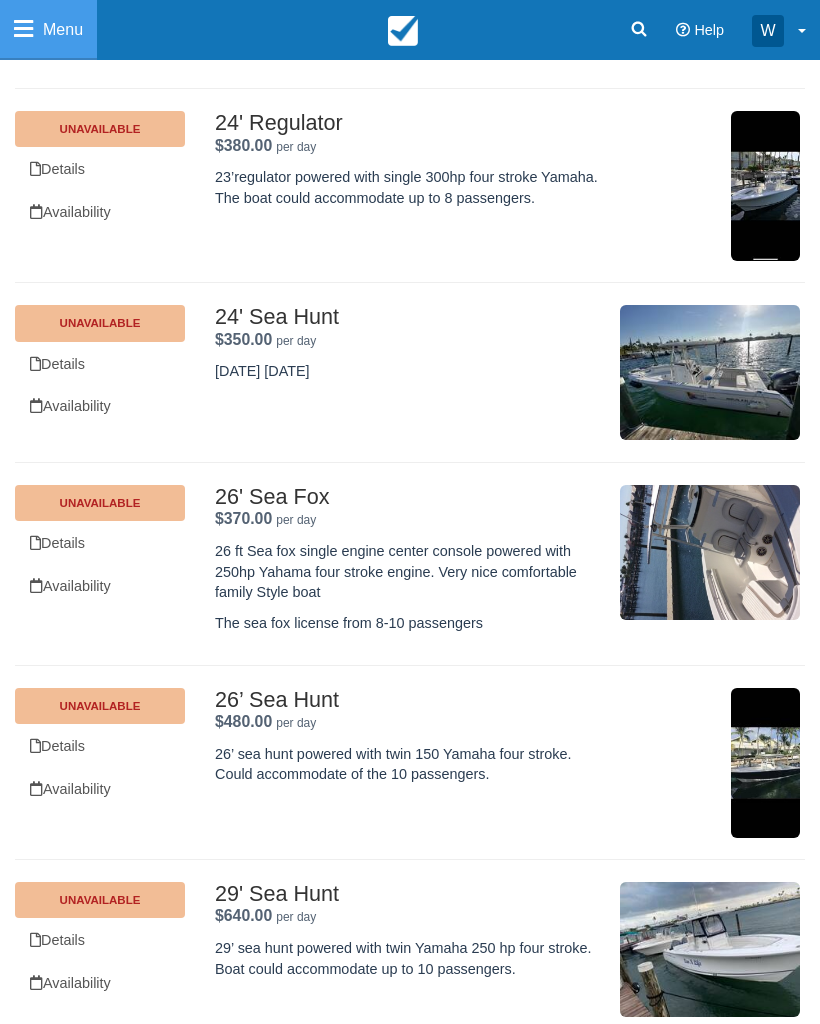 click on "Availability" at bounding box center (100, 789) 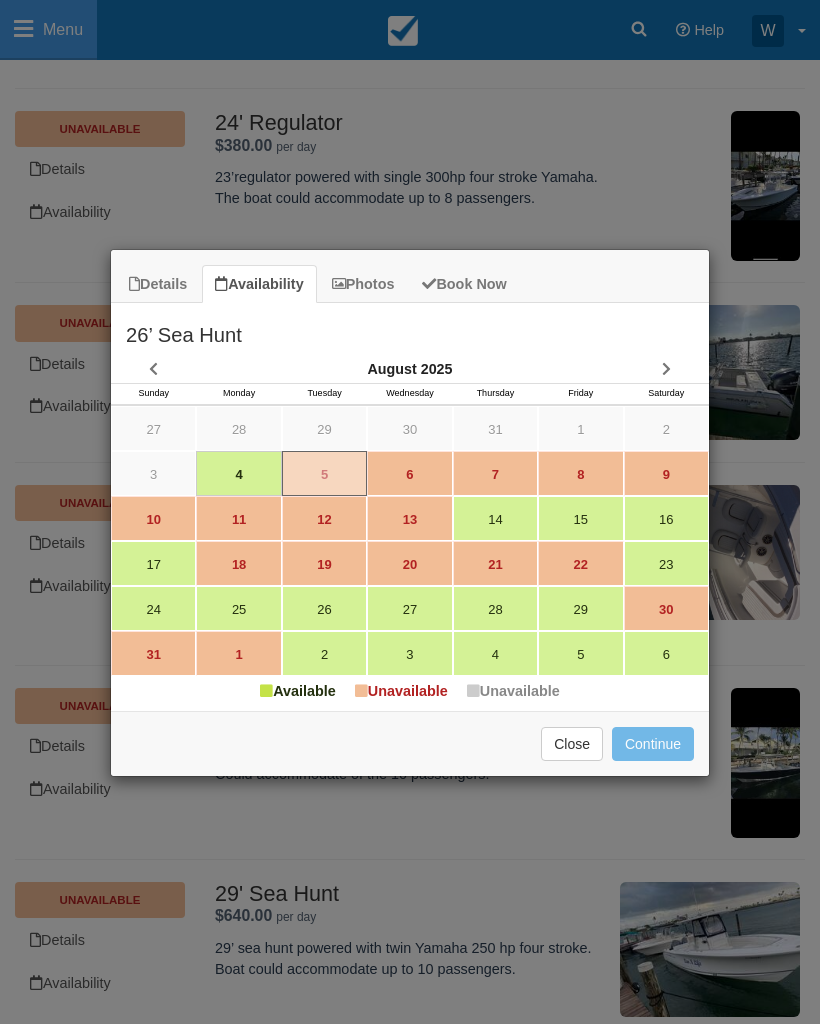 click on "26’ Sea Hunt" at bounding box center (410, 329) 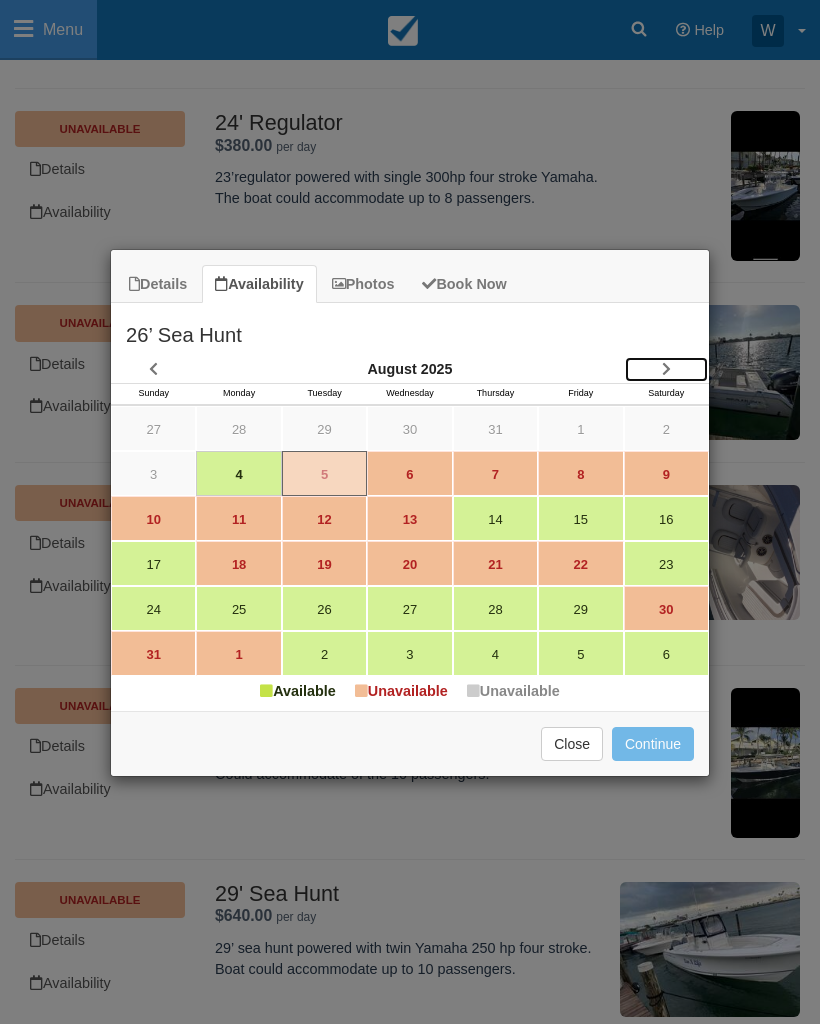 click at bounding box center (666, 369) 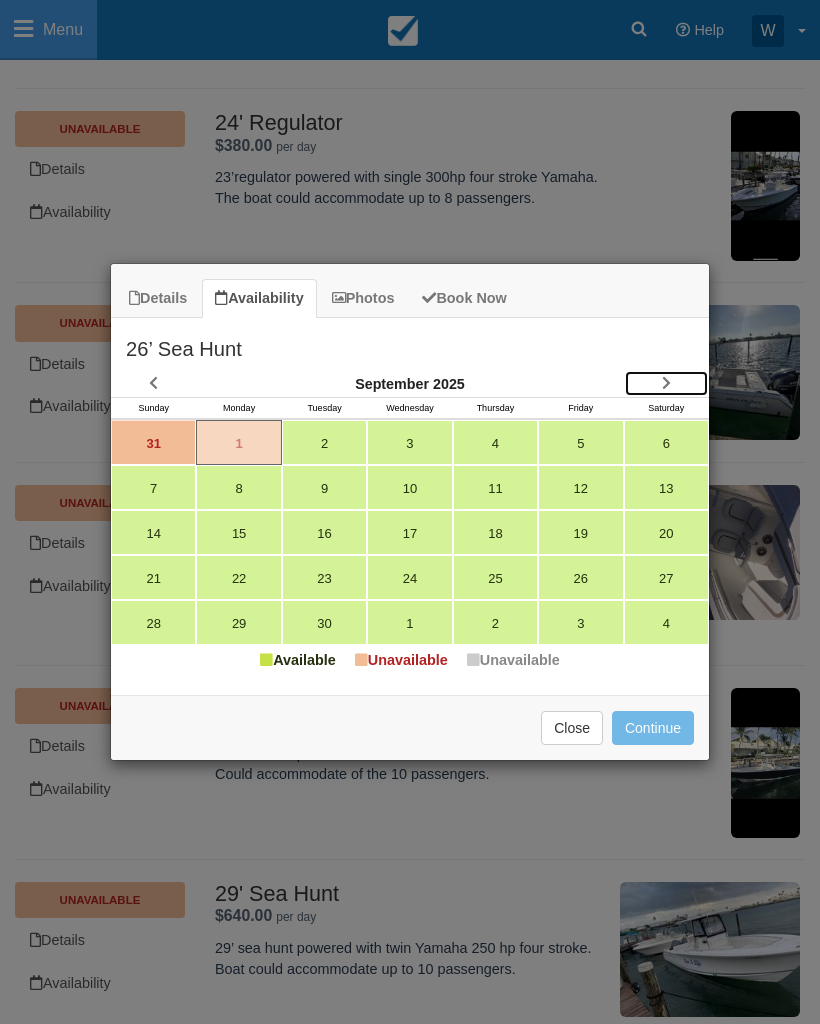 click at bounding box center (666, 383) 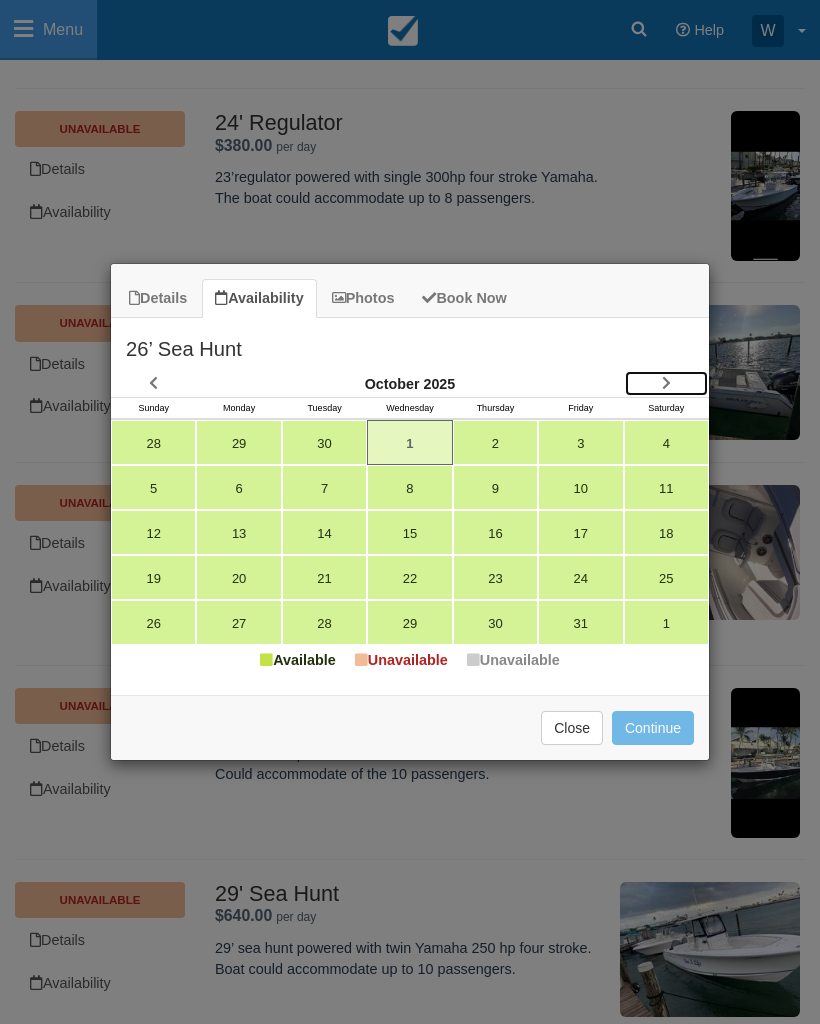 click at bounding box center (666, 383) 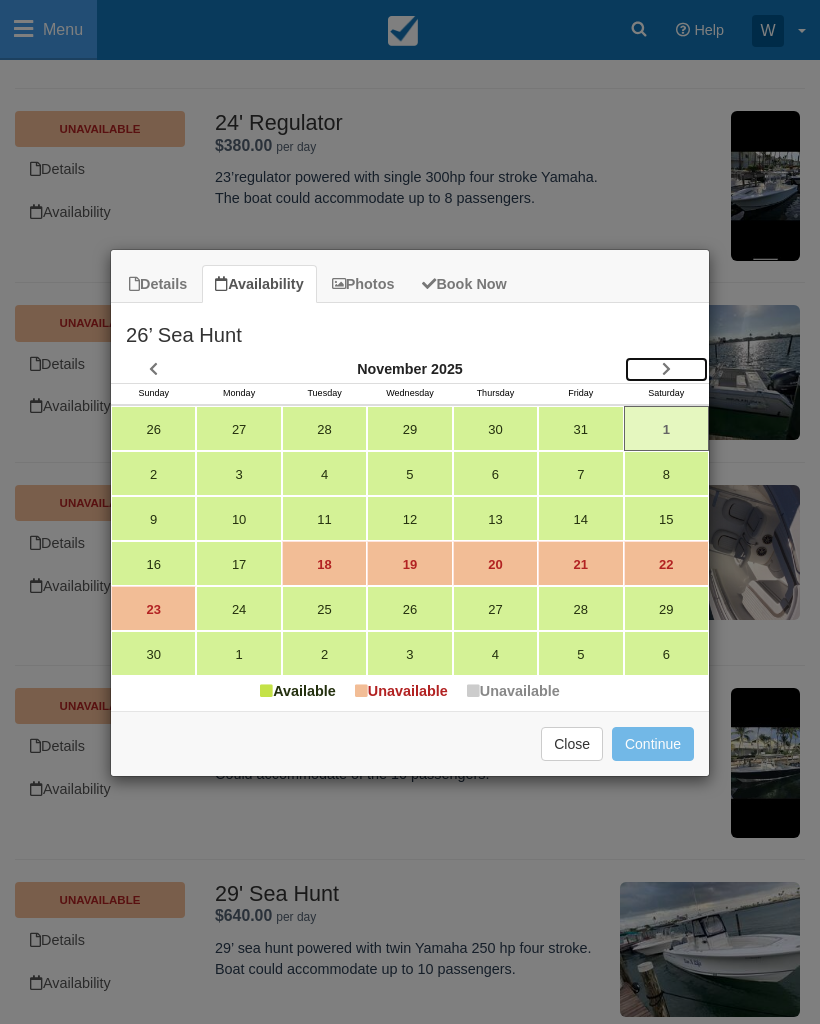 click at bounding box center (666, 369) 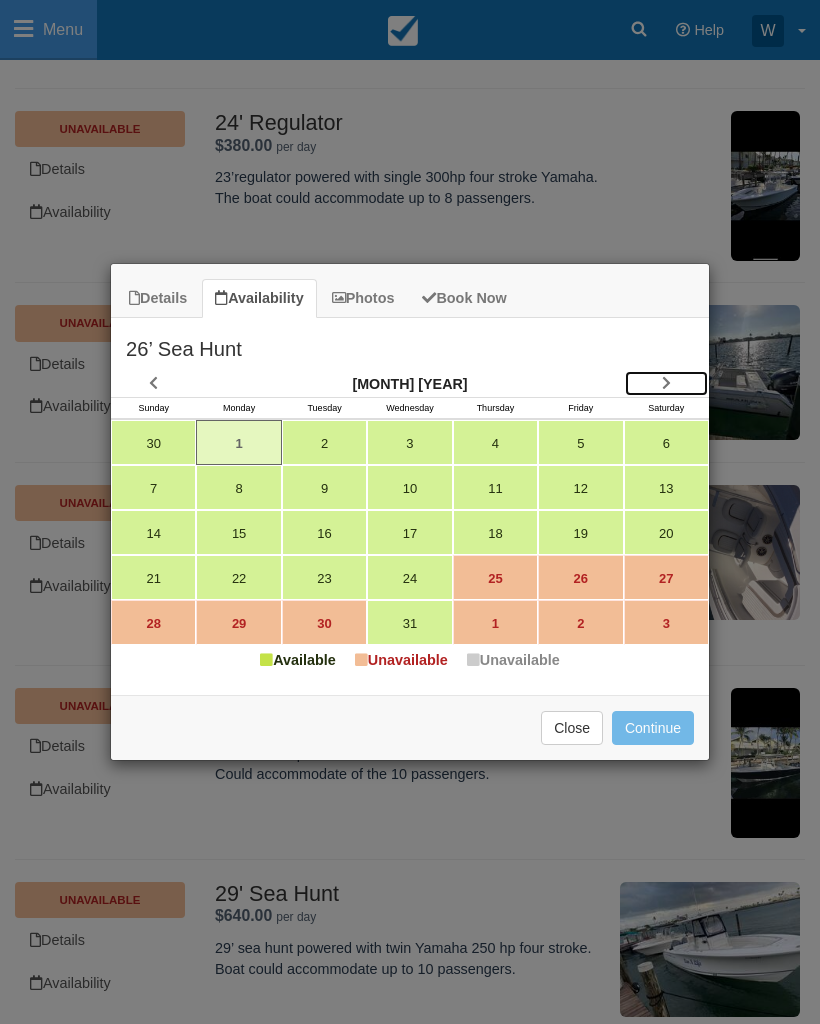 click at bounding box center [666, 383] 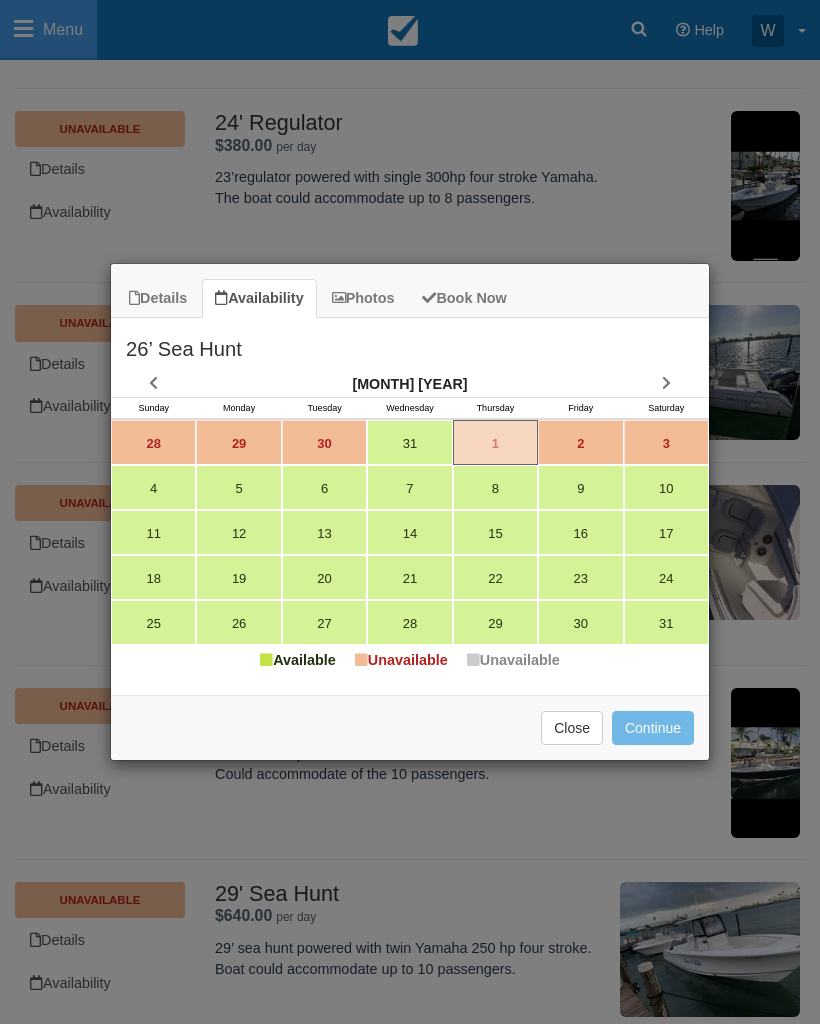 click on "26’ Sea Hunt" at bounding box center (410, 344) 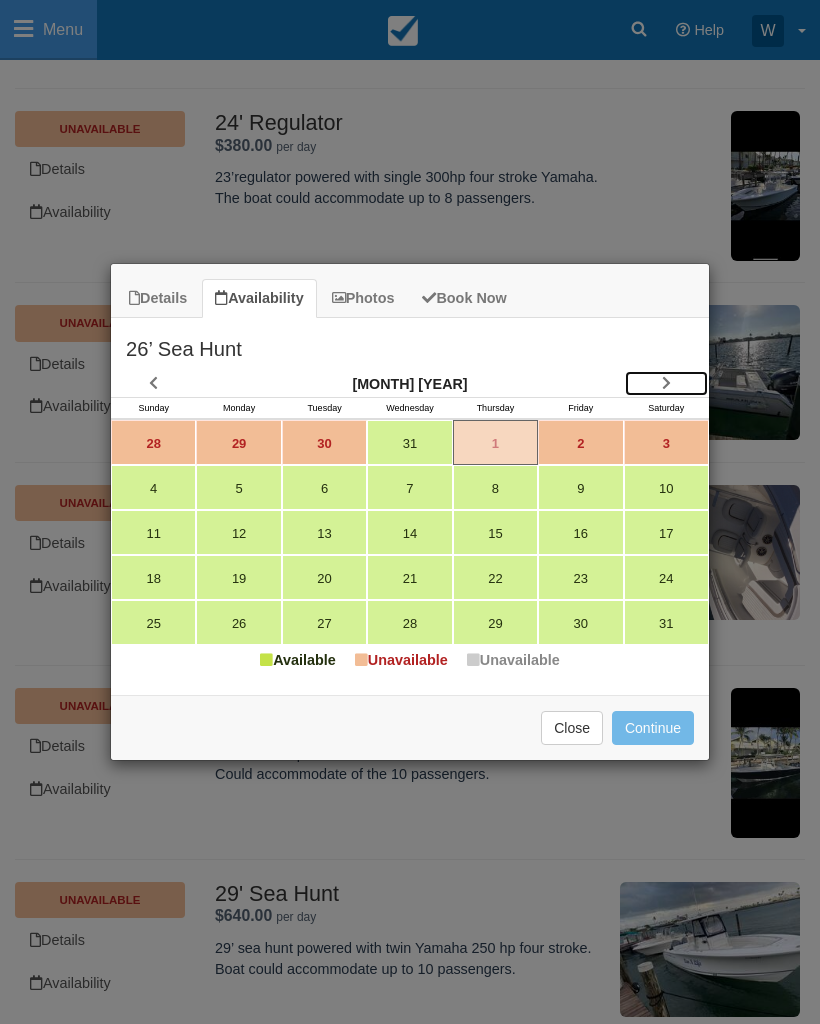 click at bounding box center [666, 383] 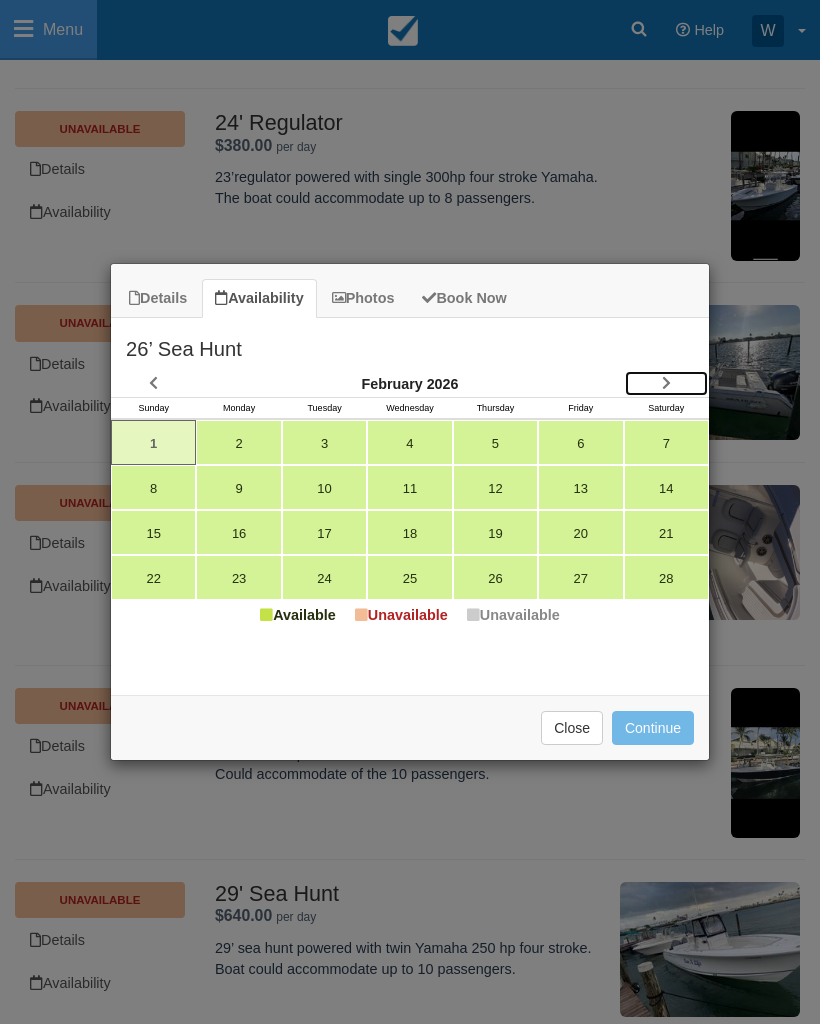 click at bounding box center (666, 383) 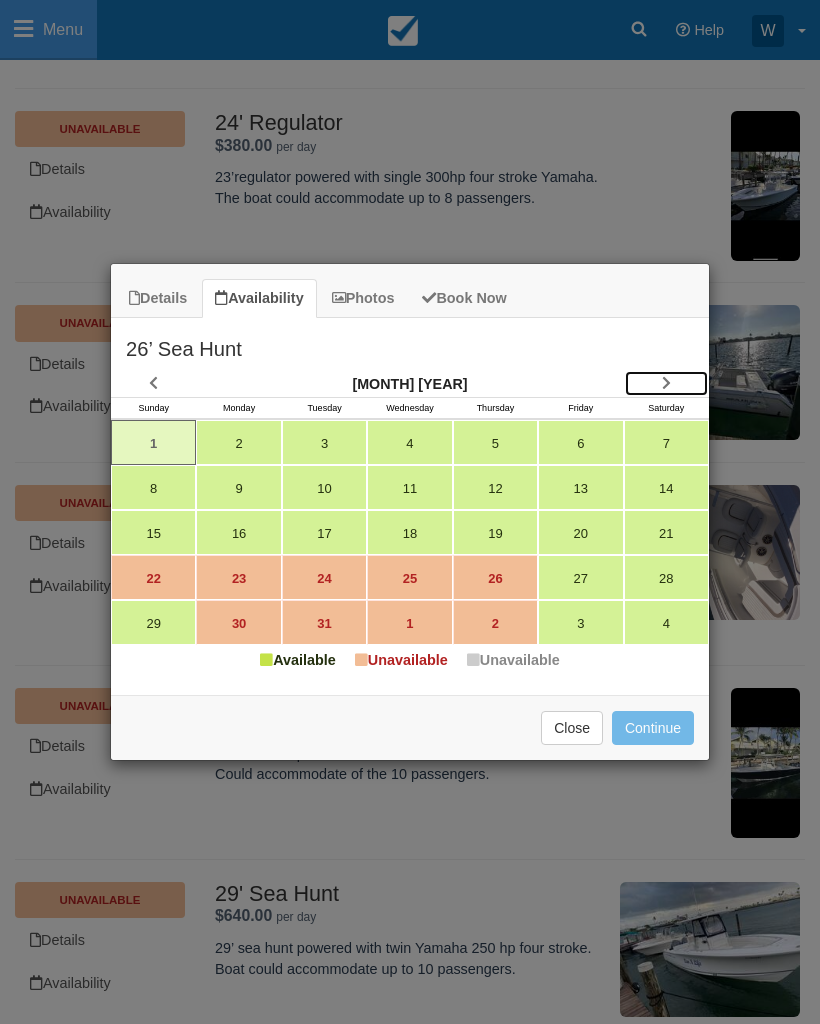 click at bounding box center [666, 383] 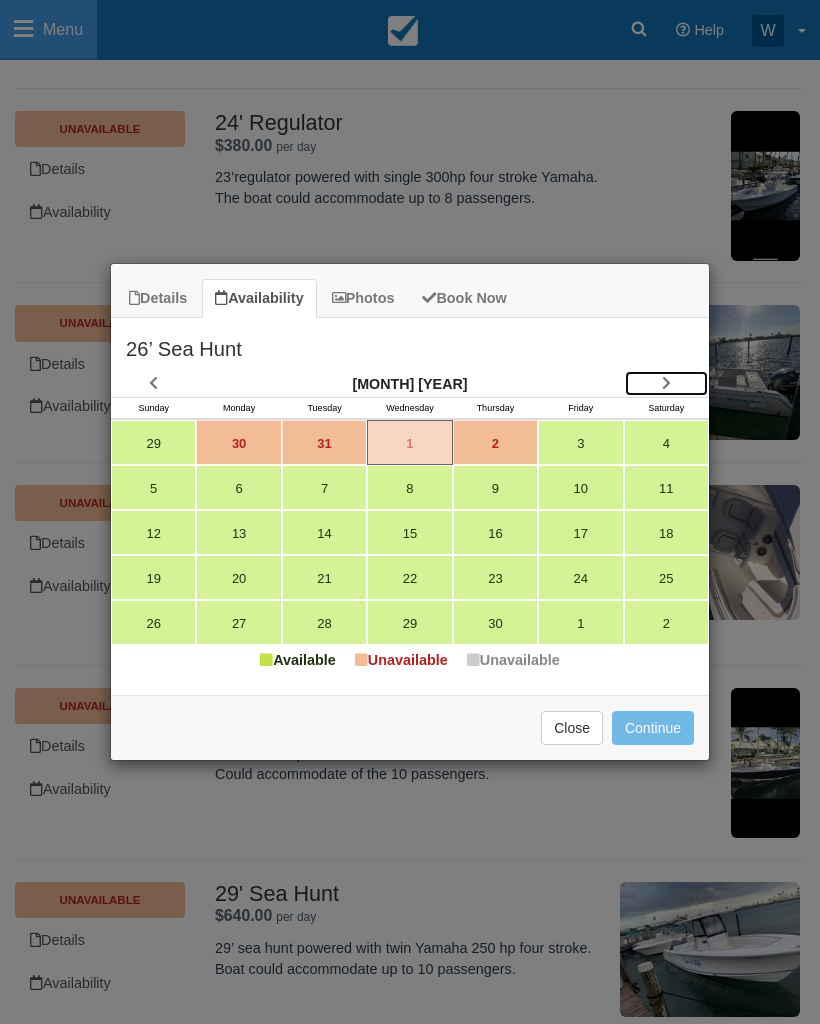 click at bounding box center (666, 383) 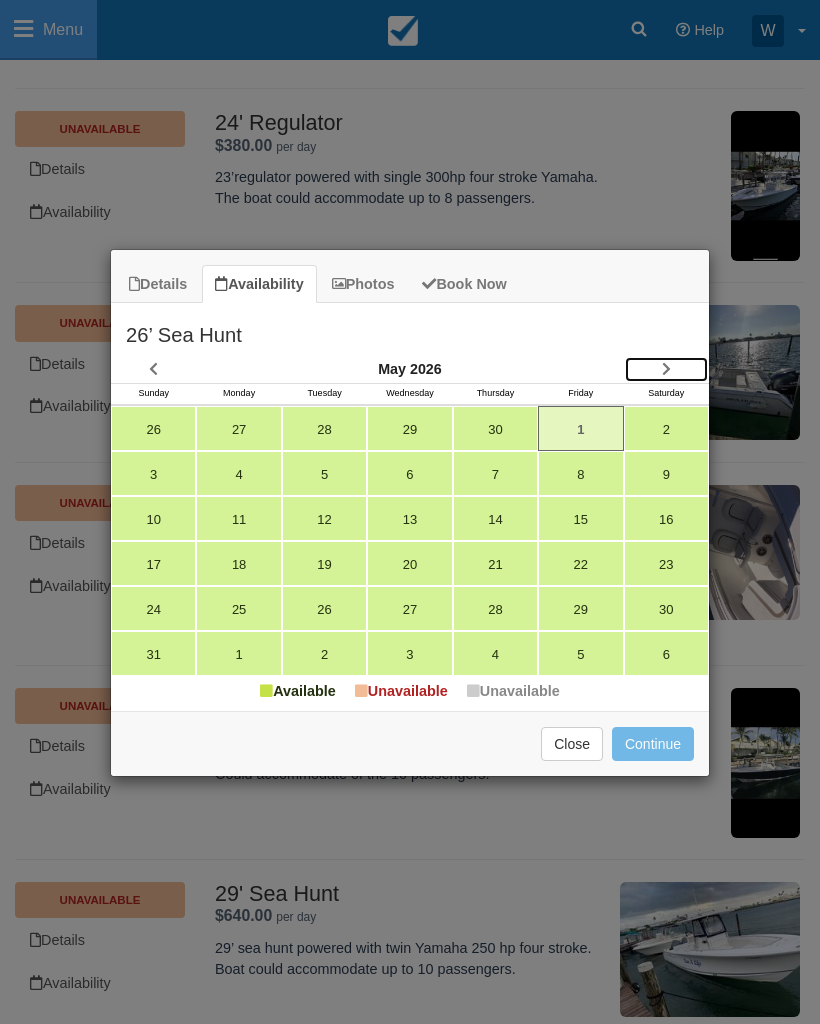 click at bounding box center (666, 369) 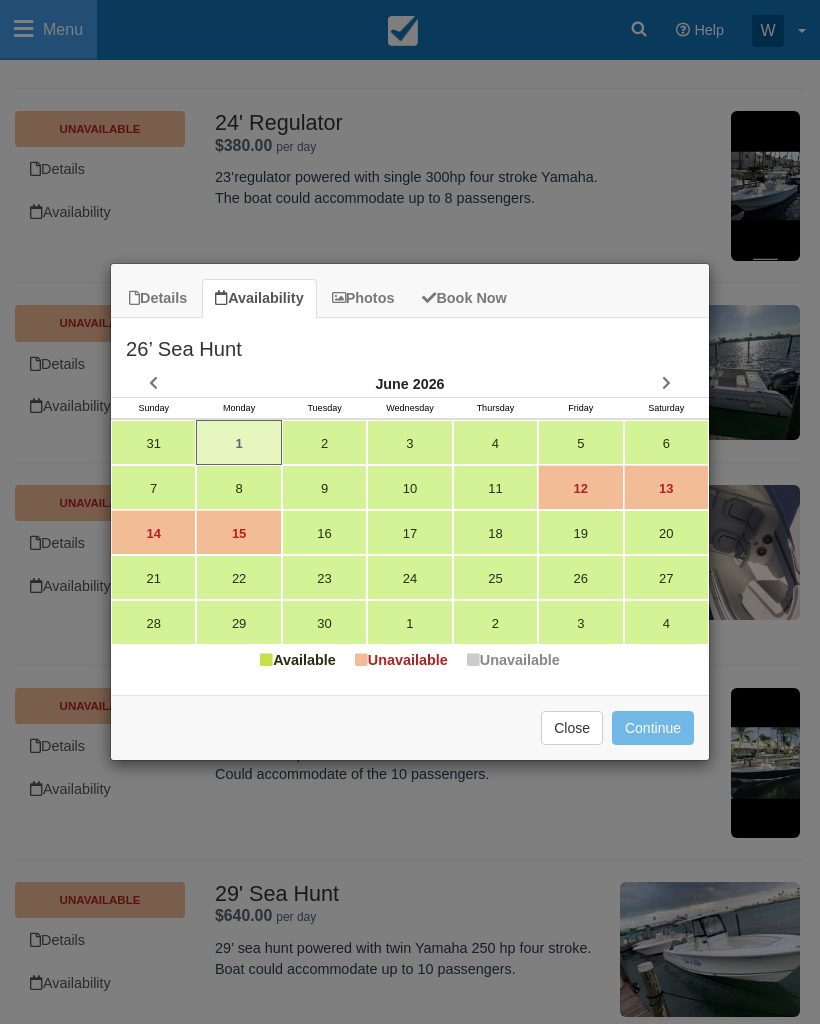 click on "Close" at bounding box center (572, 728) 